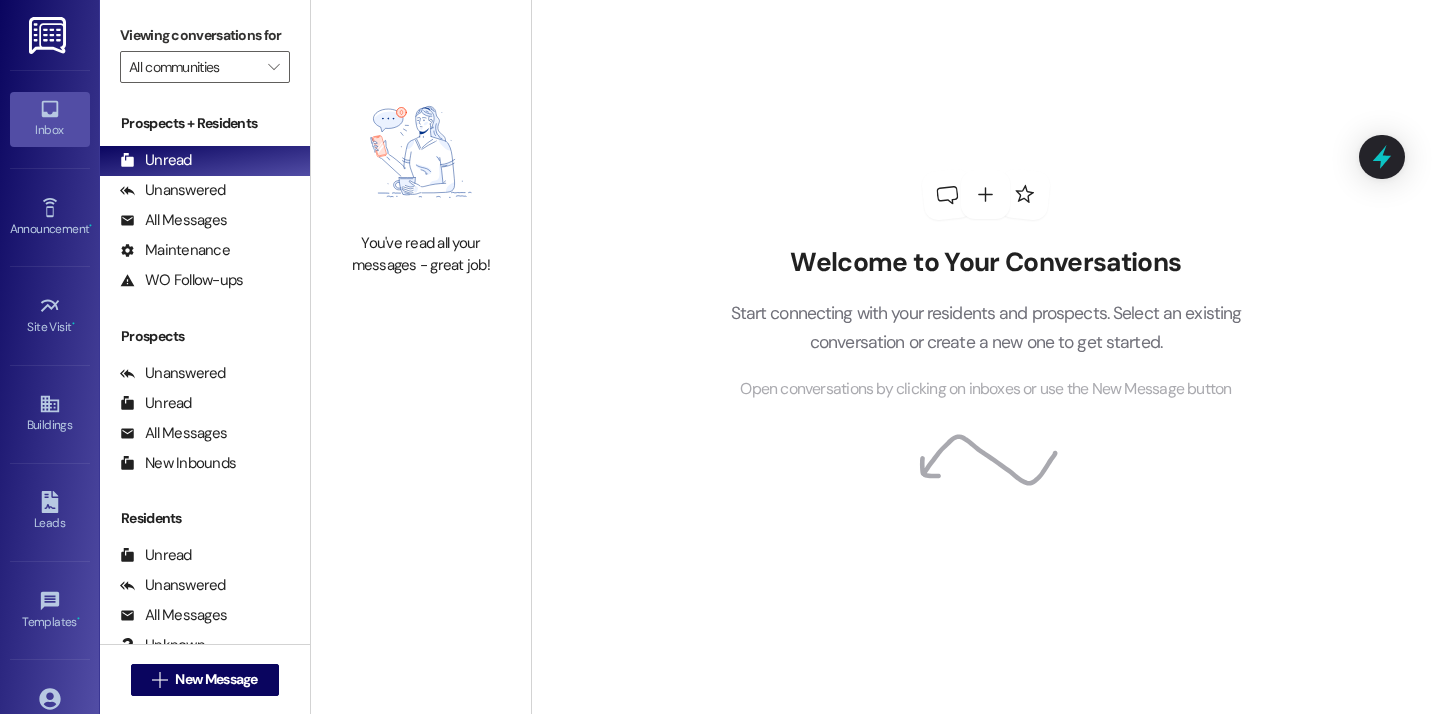 click on " New Message" at bounding box center [205, 680] 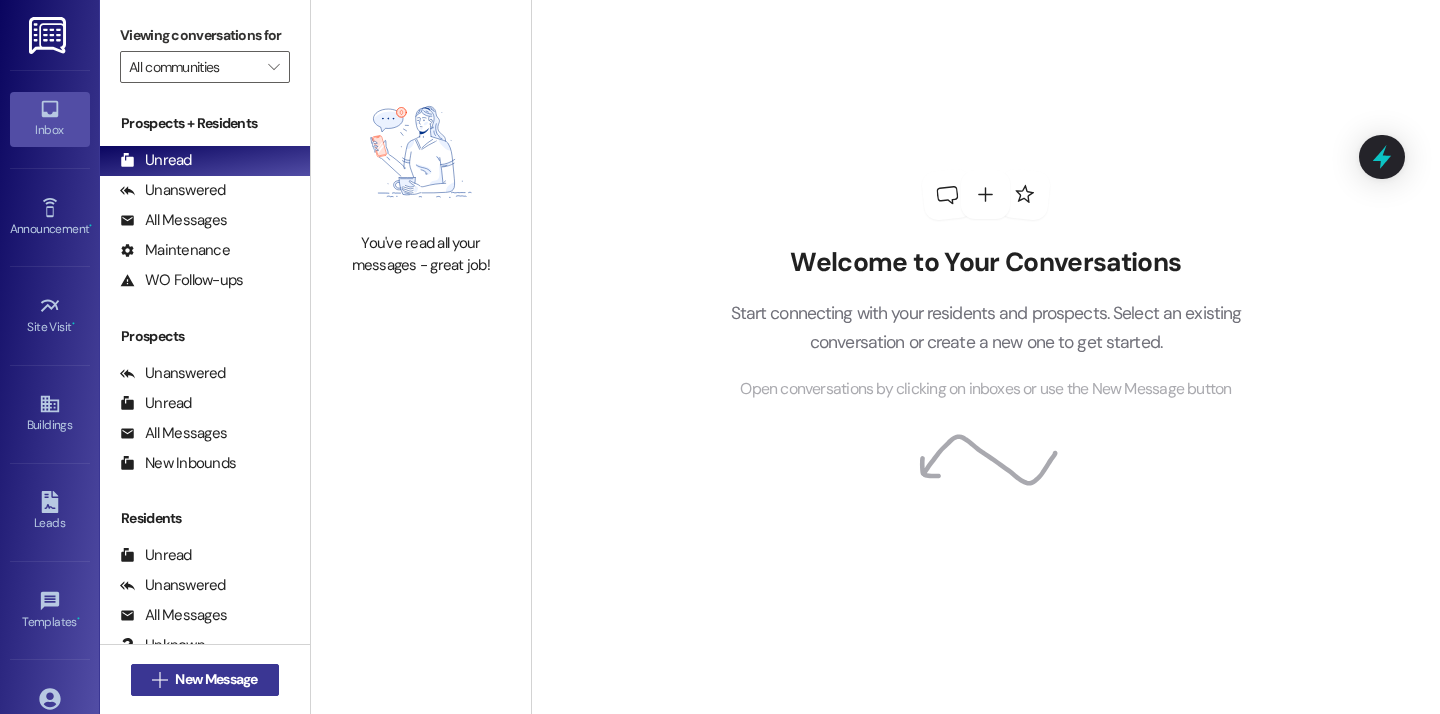click on "New Message" at bounding box center [216, 679] 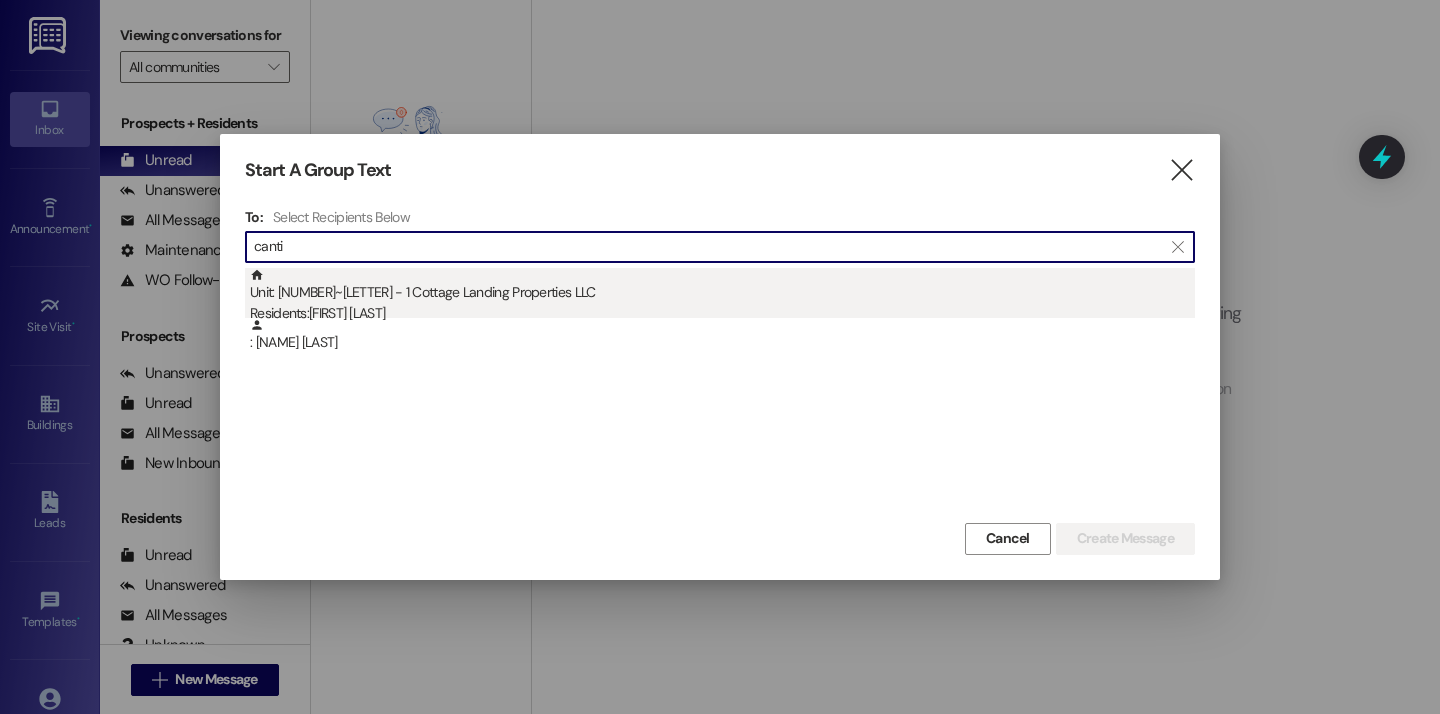 type on "canti" 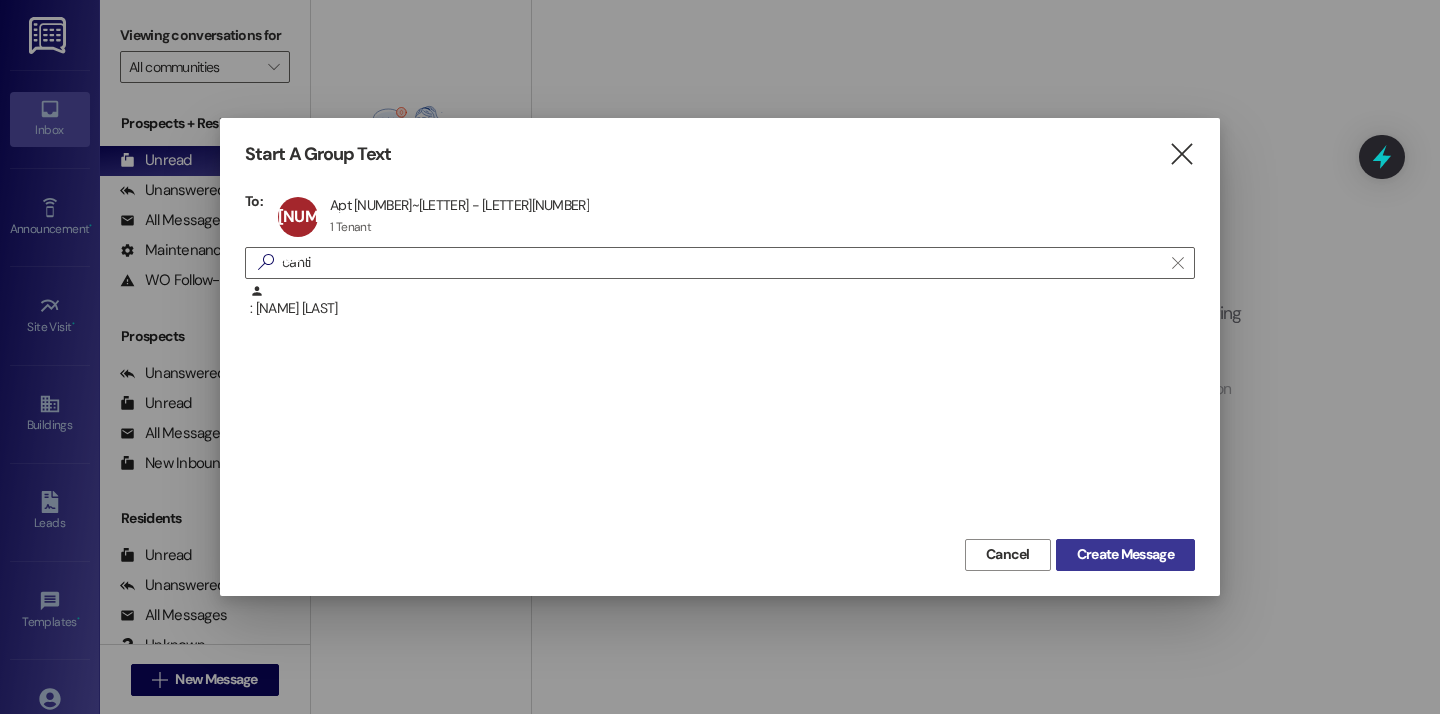 click on "Create Message" at bounding box center [1125, 554] 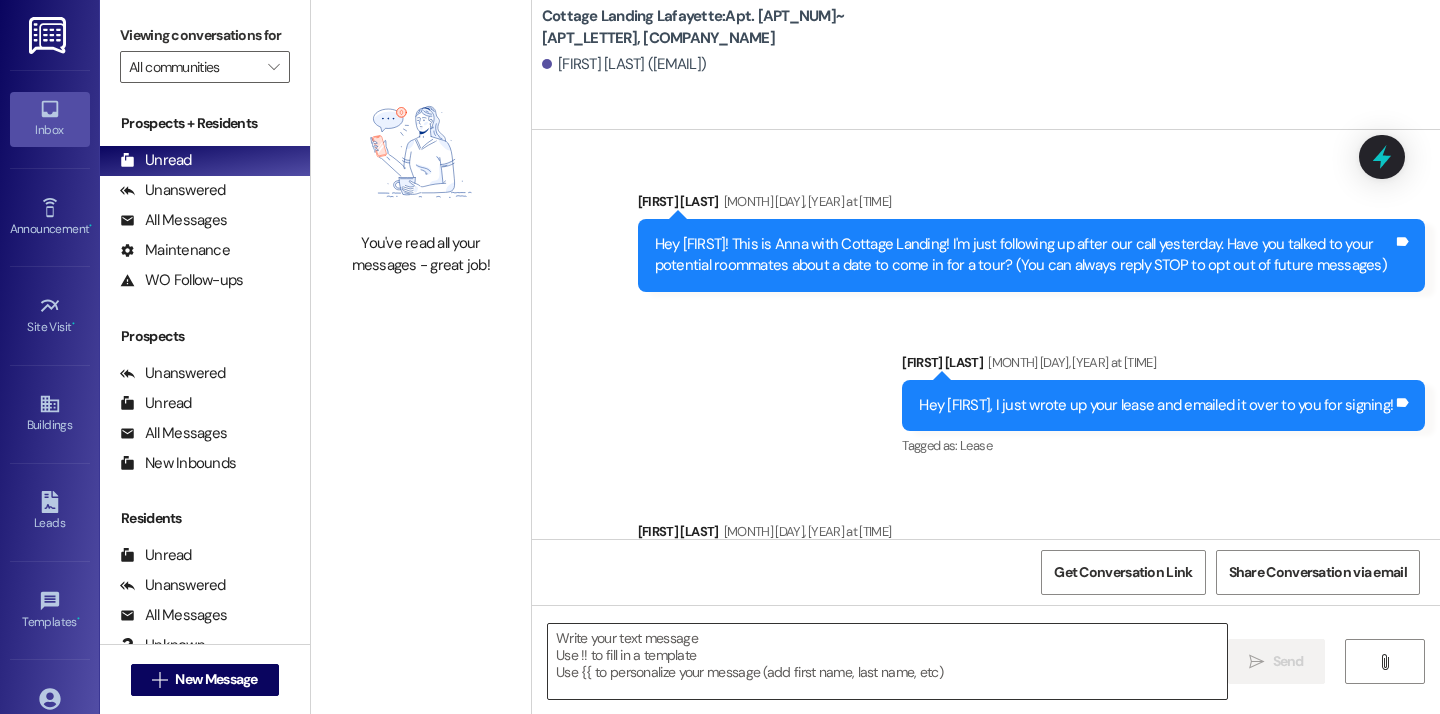 scroll, scrollTop: 47494, scrollLeft: 0, axis: vertical 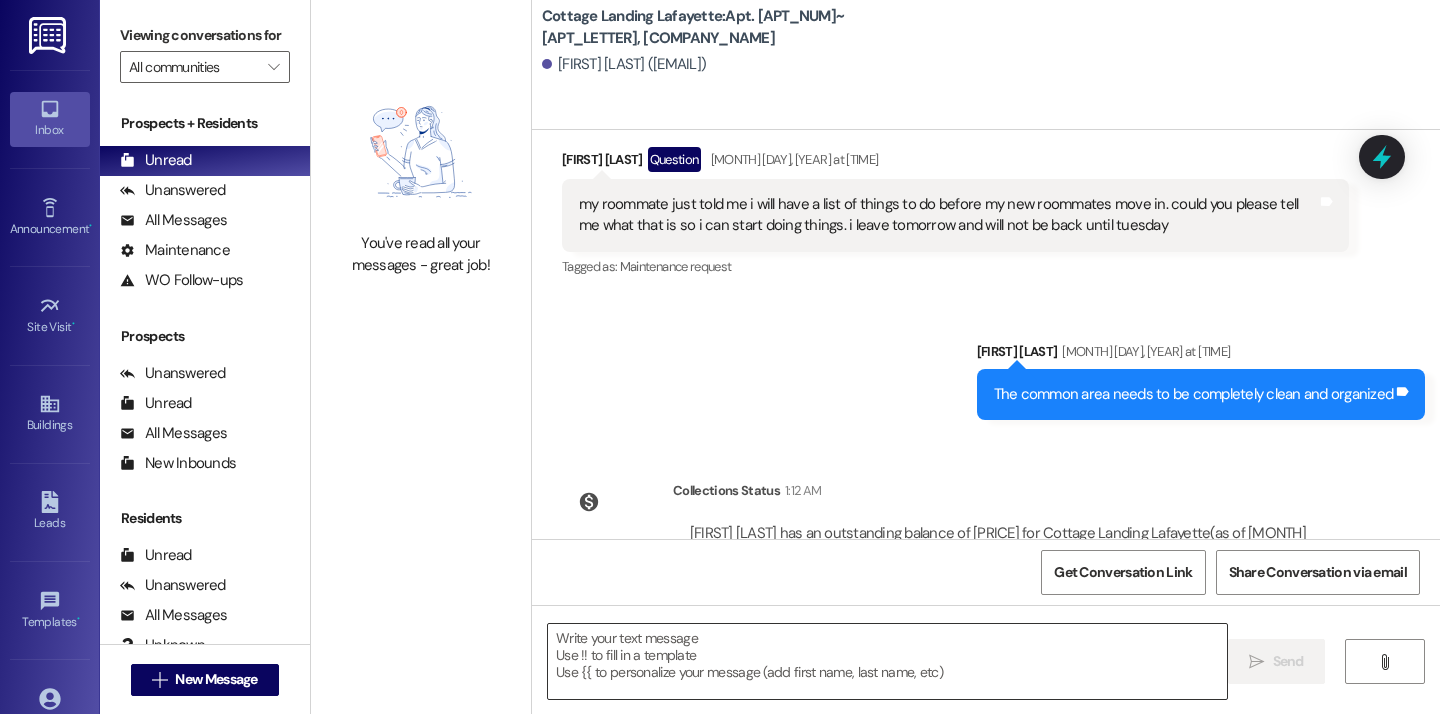 click at bounding box center [887, 661] 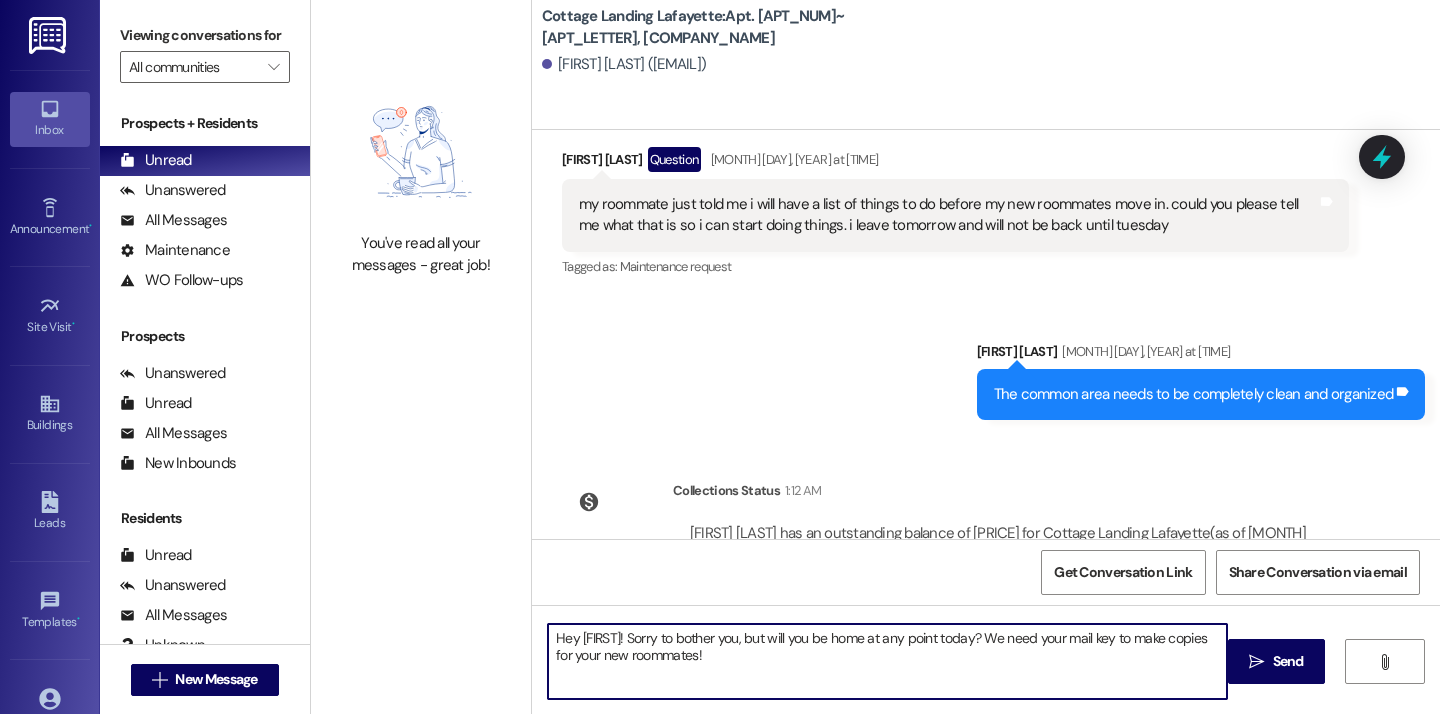 click on "Hey Bryleigh! Sorry to bother you, but will you be home at any point today? We need your mail key to make copies for your new roommates!" at bounding box center [887, 661] 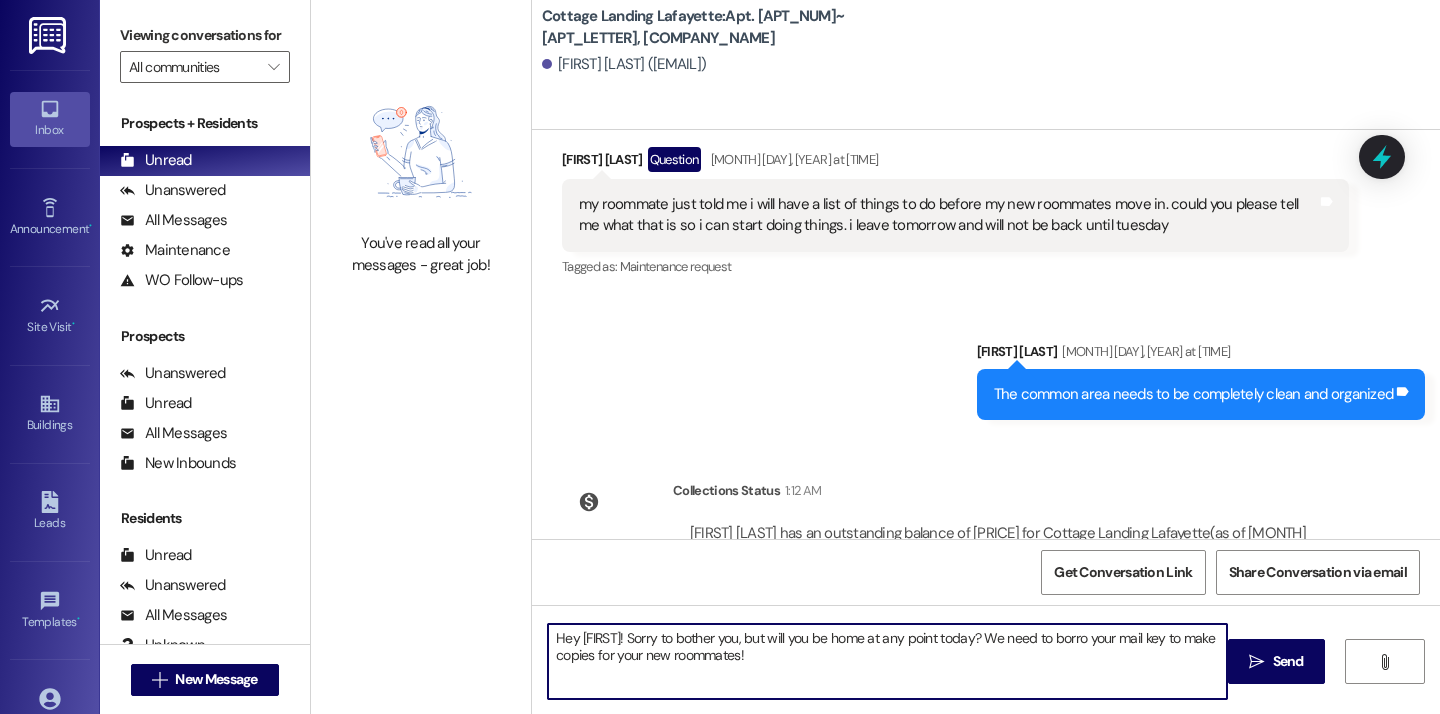 type on "Hey [NAME]! Sorry to bother you, but will you be home at any point today? We need to borrow your mail key to make copies for your new roommates!" 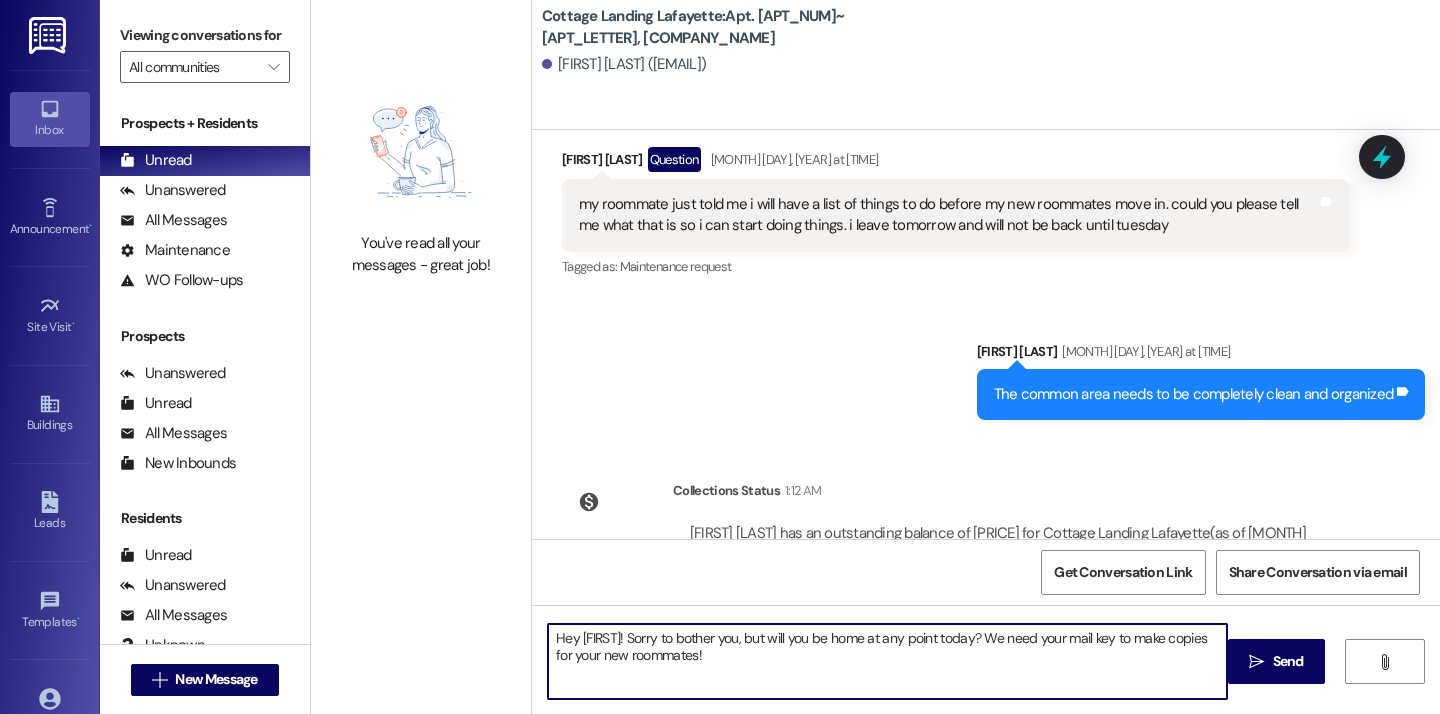 click on "Hey [NAME]! Sorry to bother you, but will you be home at any point today? We need to borrow your mail key to make copies for your new roommates!" at bounding box center [887, 661] 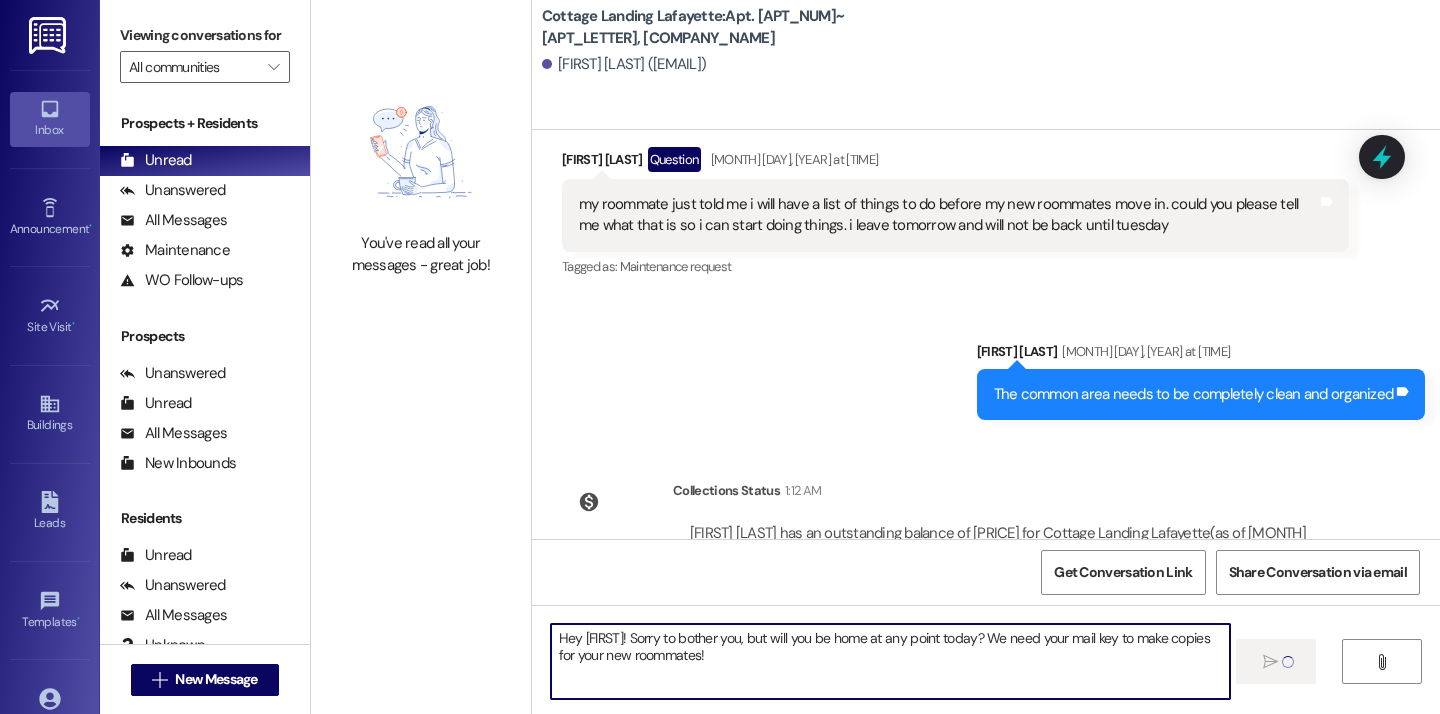 type 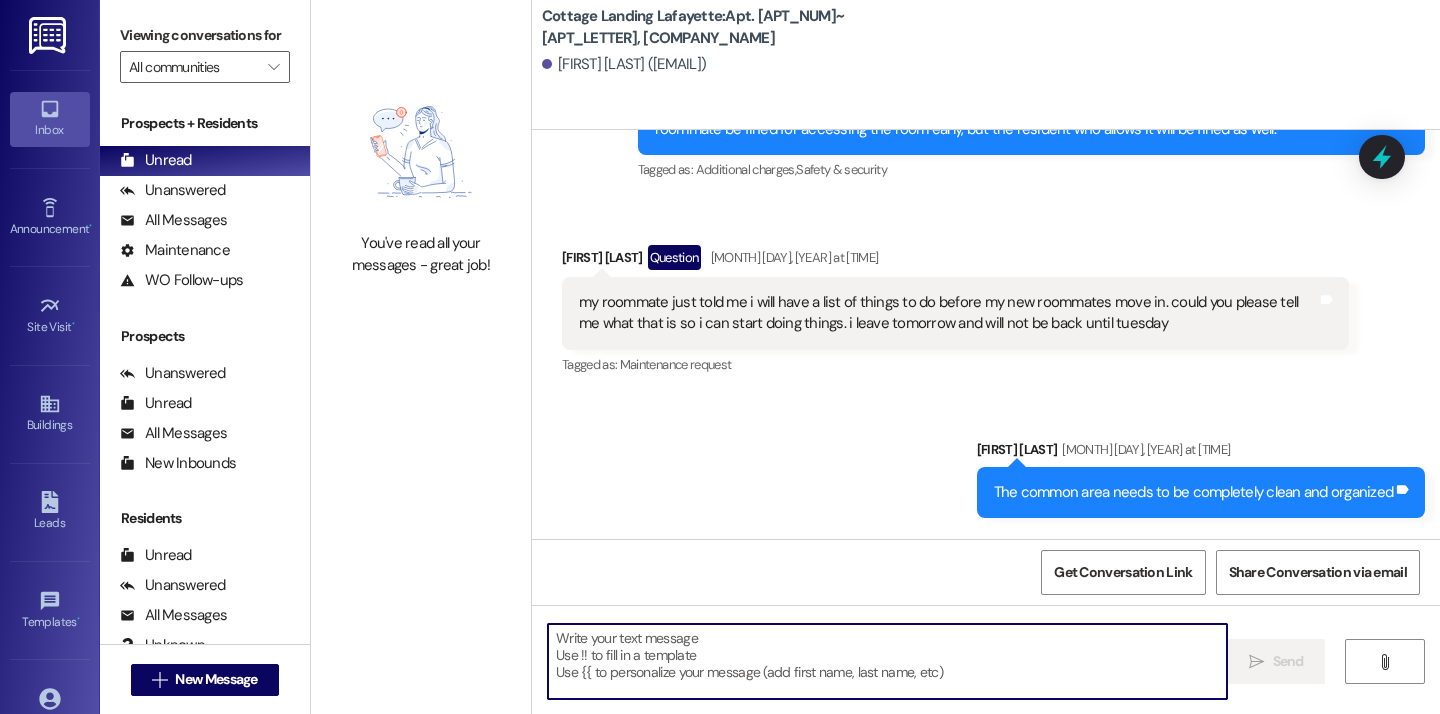 scroll, scrollTop: 47655, scrollLeft: 0, axis: vertical 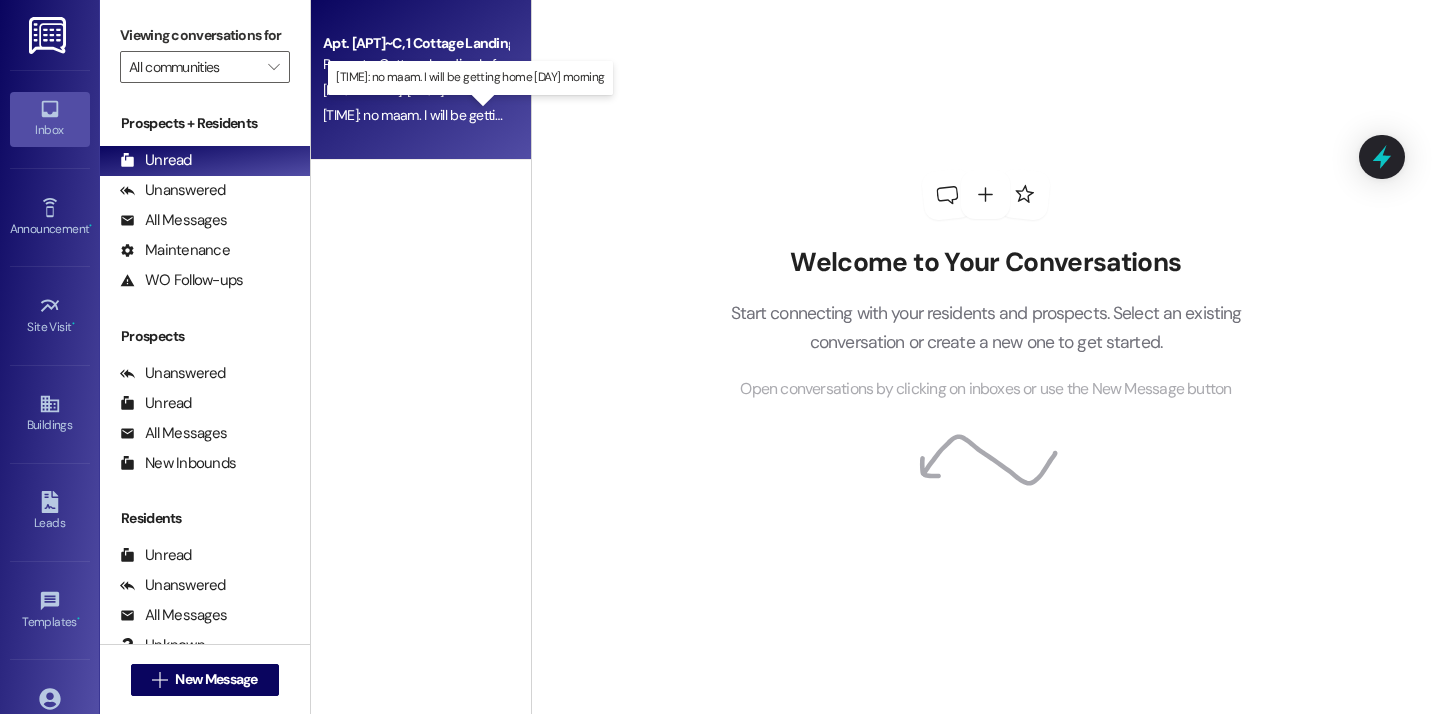 click on "1:45 PM: no maam. I will be getting home tomorrow morning 1:45 PM: no maam. I will be getting home tomorrow morning" at bounding box center (476, 115) 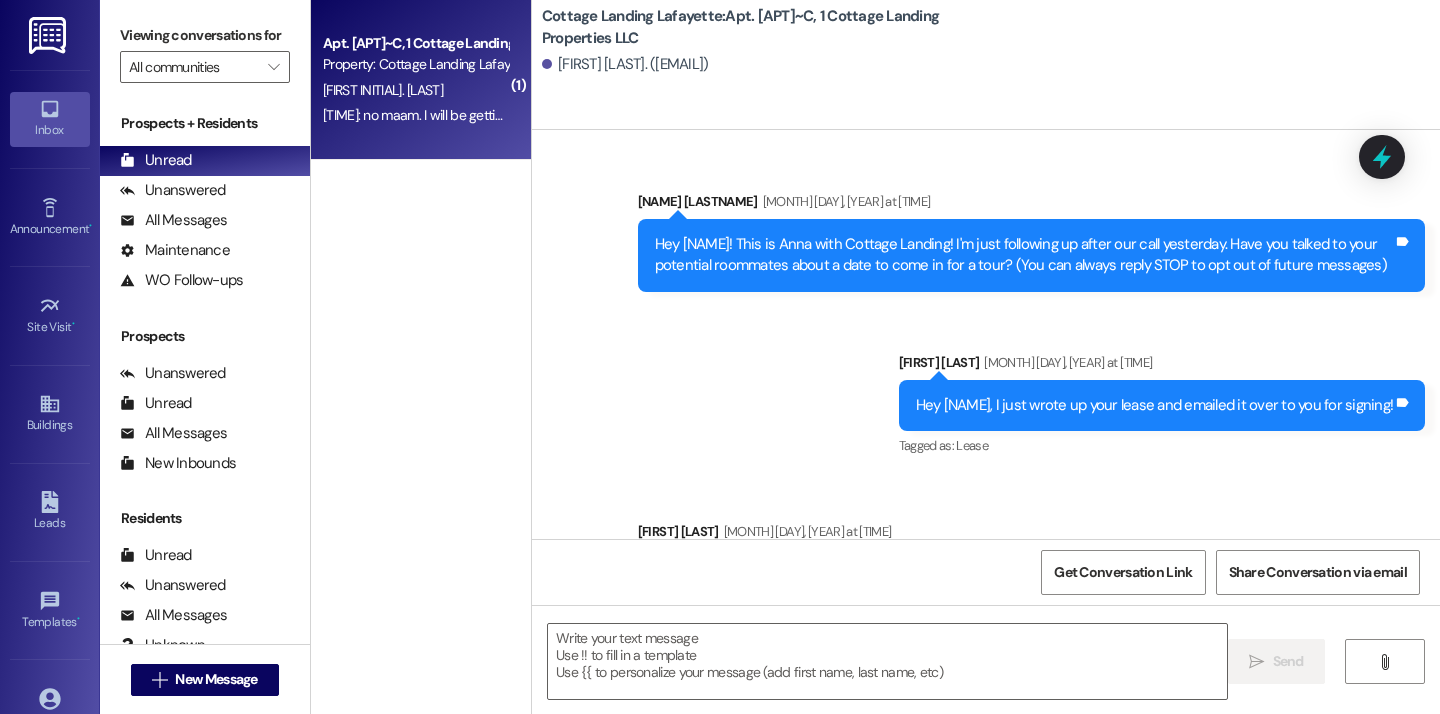 scroll, scrollTop: 47824, scrollLeft: 0, axis: vertical 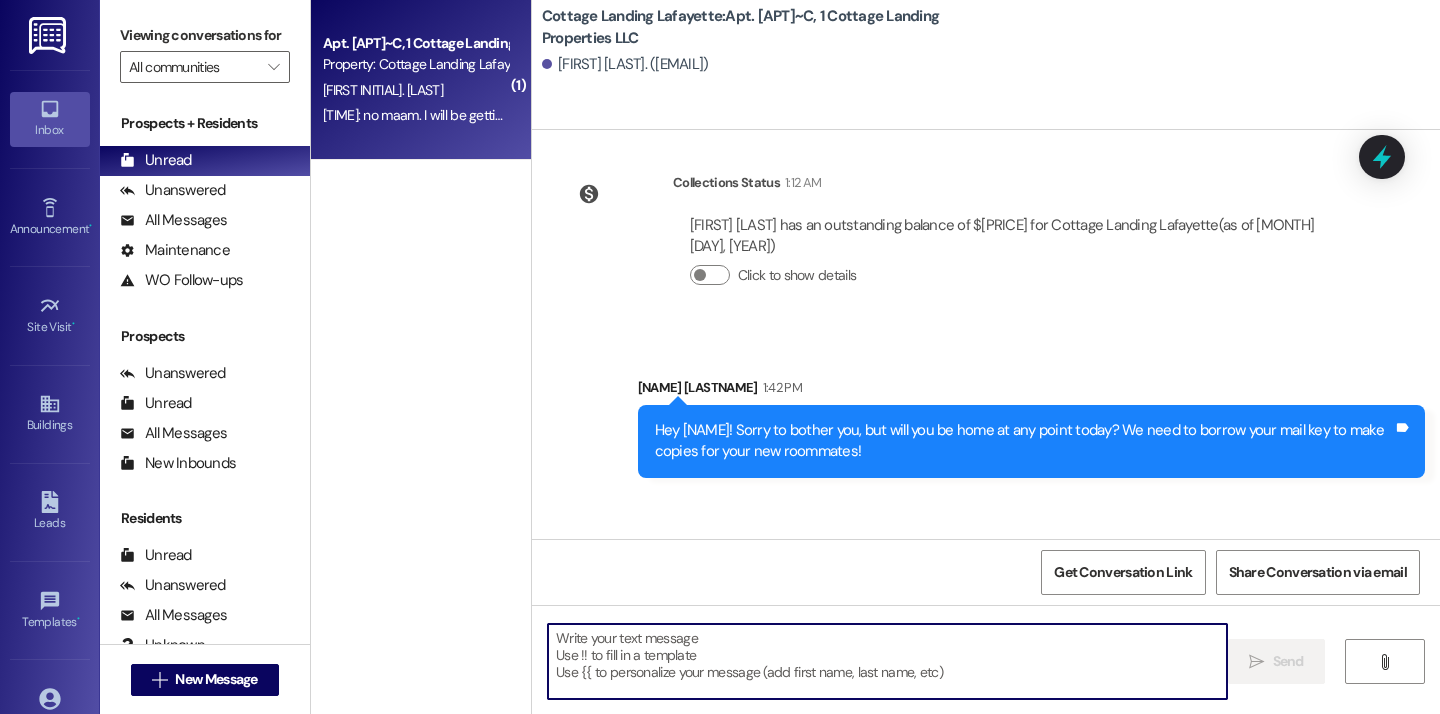 click at bounding box center [887, 661] 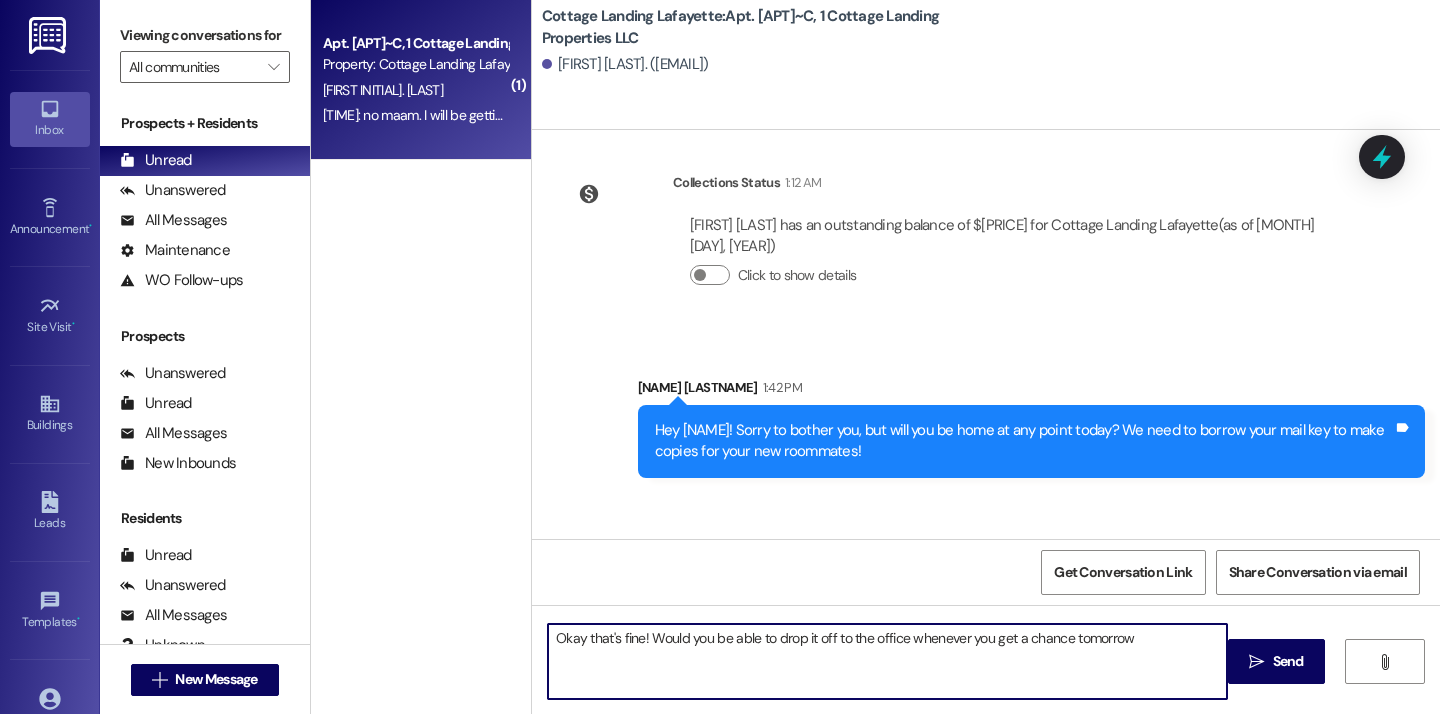 type on "Okay that's fine! Would you be able to drop it off to the office whenever you get a chance tomorrow?" 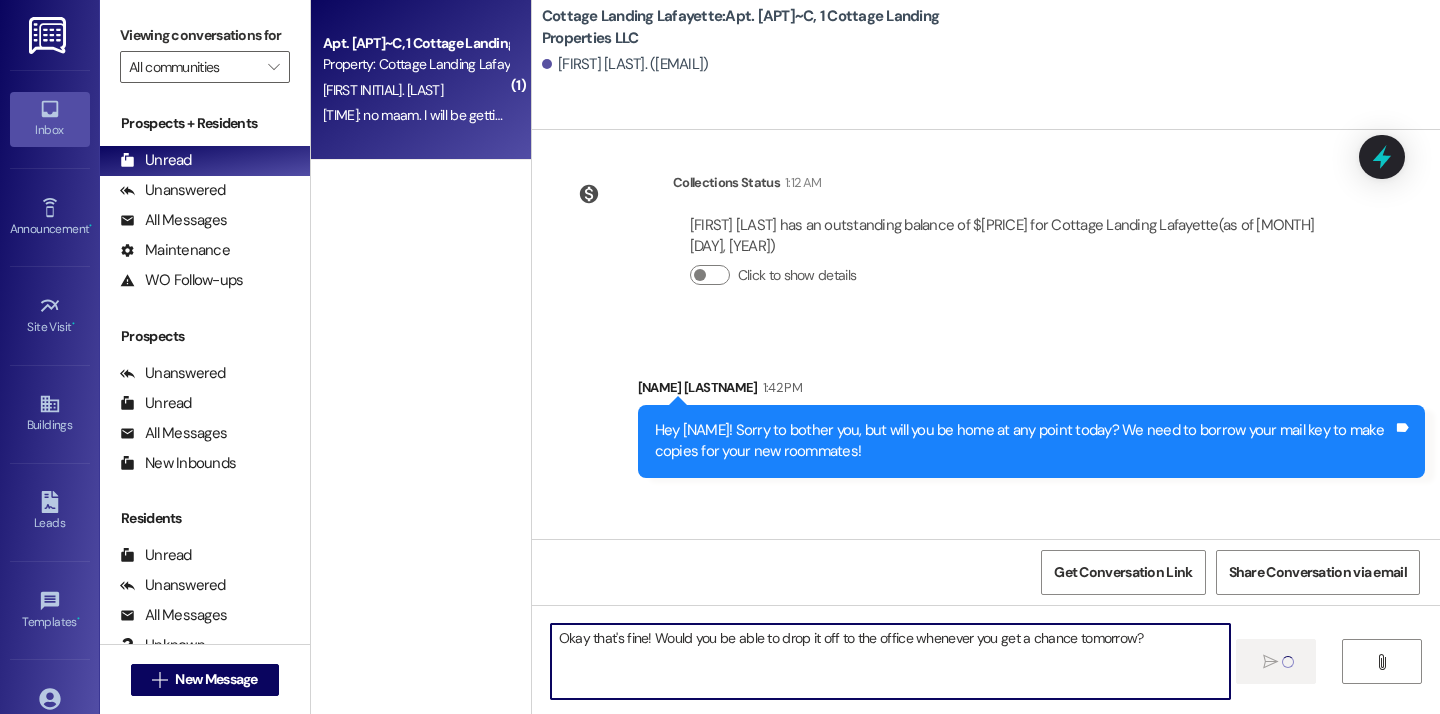 type 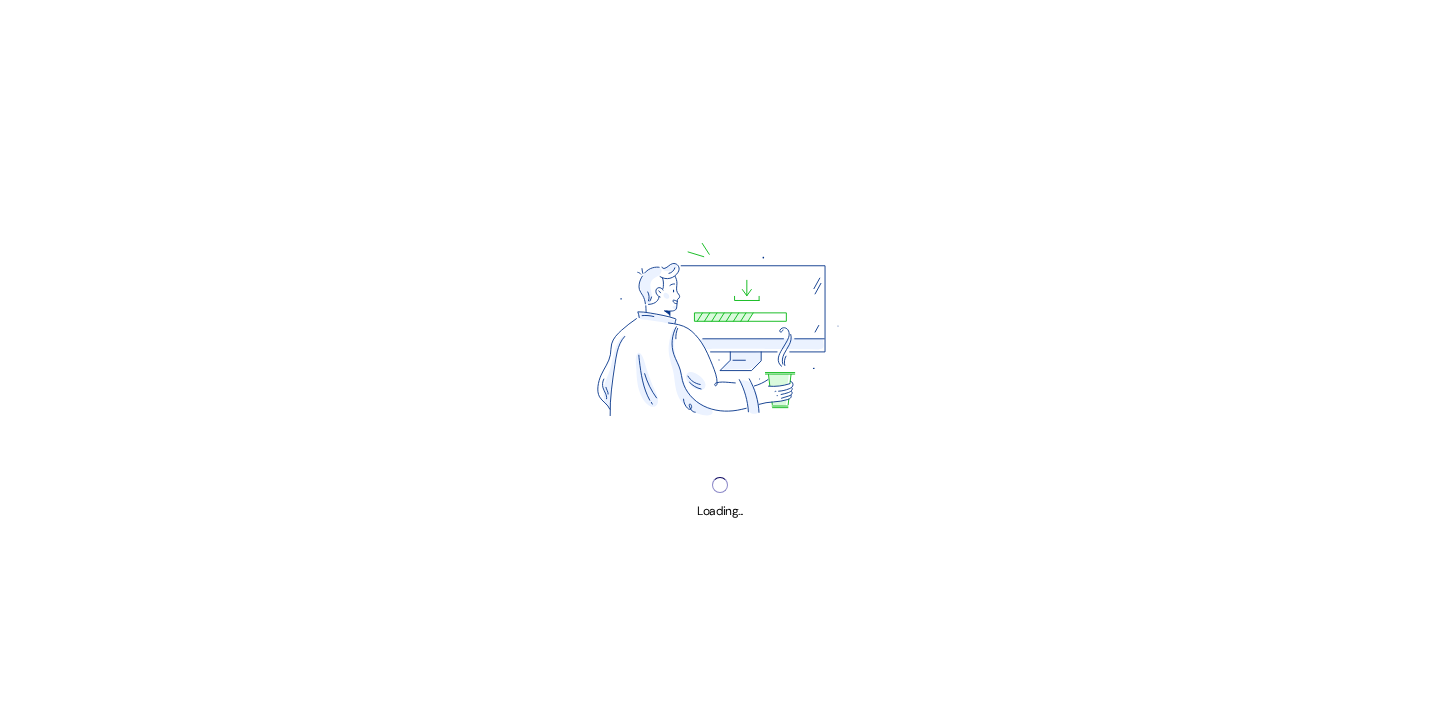 scroll, scrollTop: 0, scrollLeft: 0, axis: both 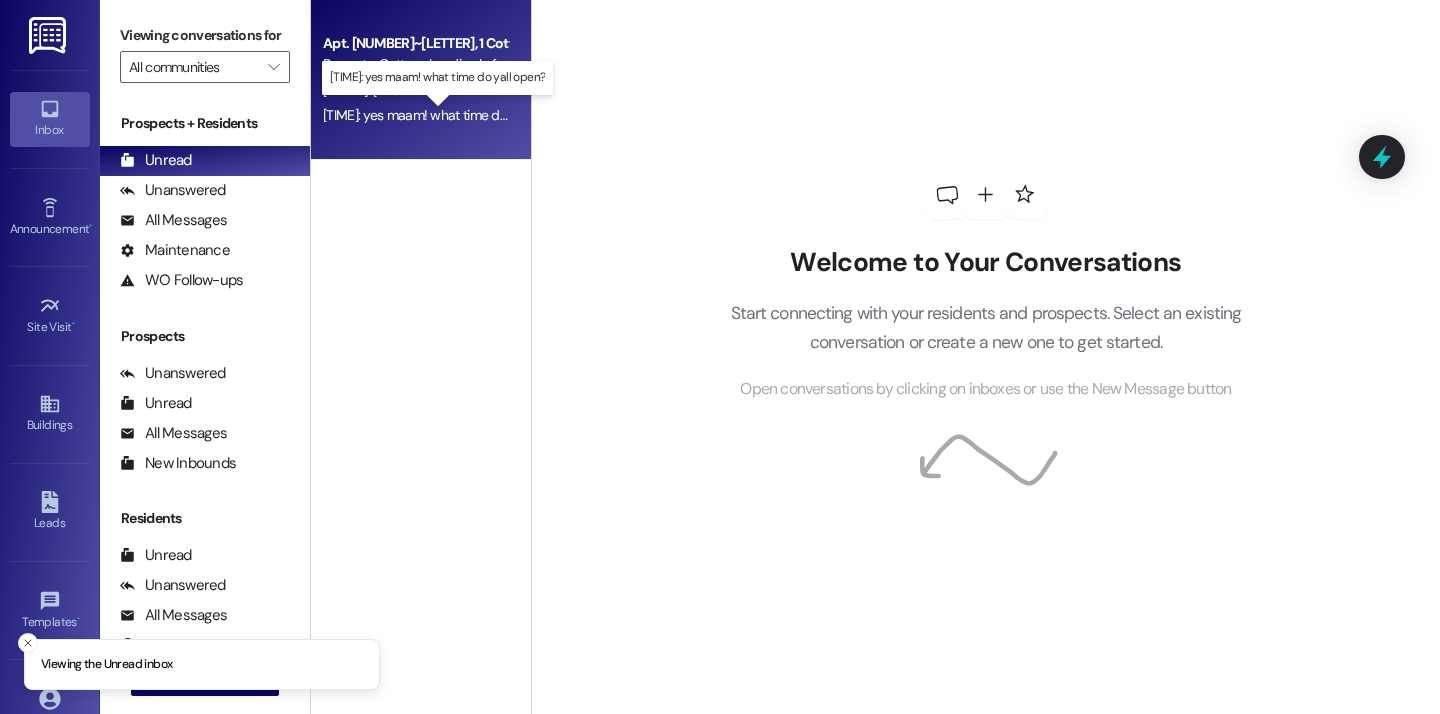 click on "[TIME]: yes maam! what time do yall open? [TIME]: yes maam! what time do yall open?" at bounding box center (446, 115) 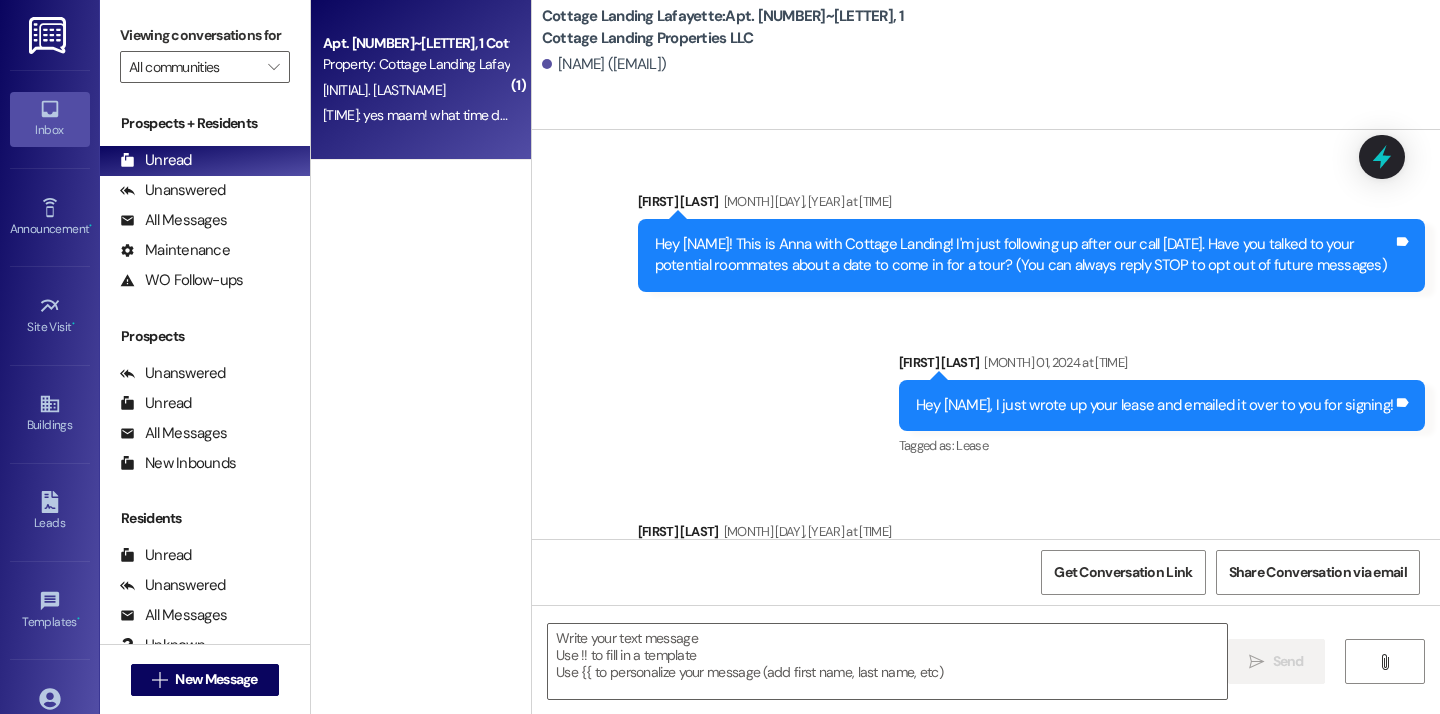 scroll, scrollTop: 48132, scrollLeft: 0, axis: vertical 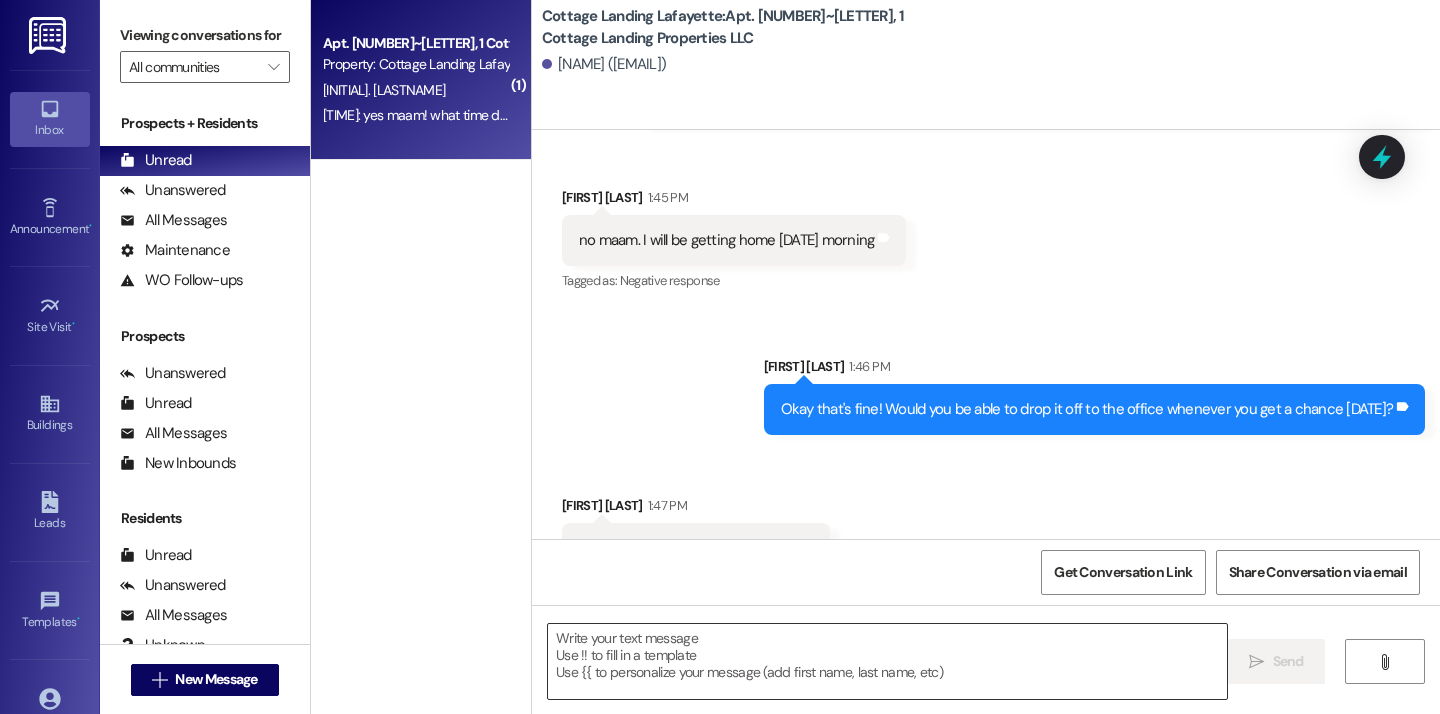click at bounding box center [887, 661] 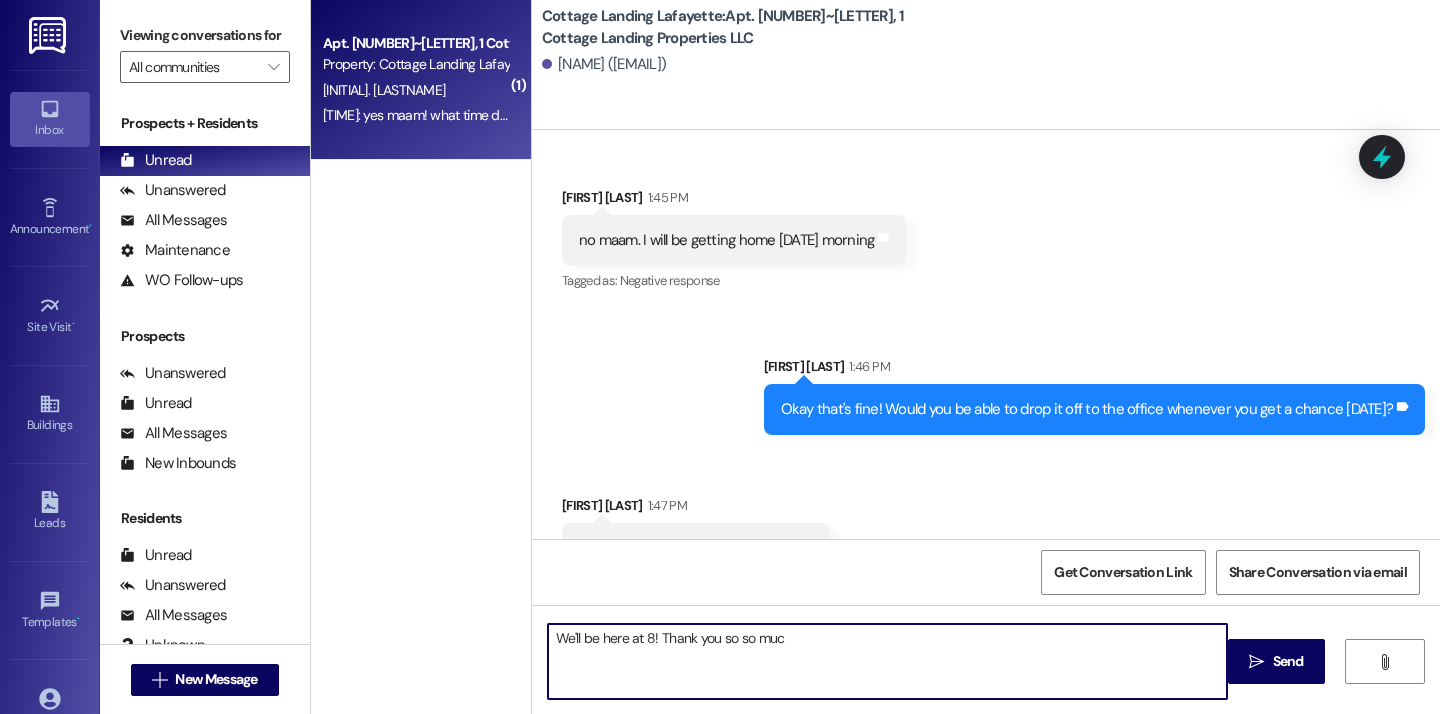 type on "We'll be here at 8! Thank you so so much" 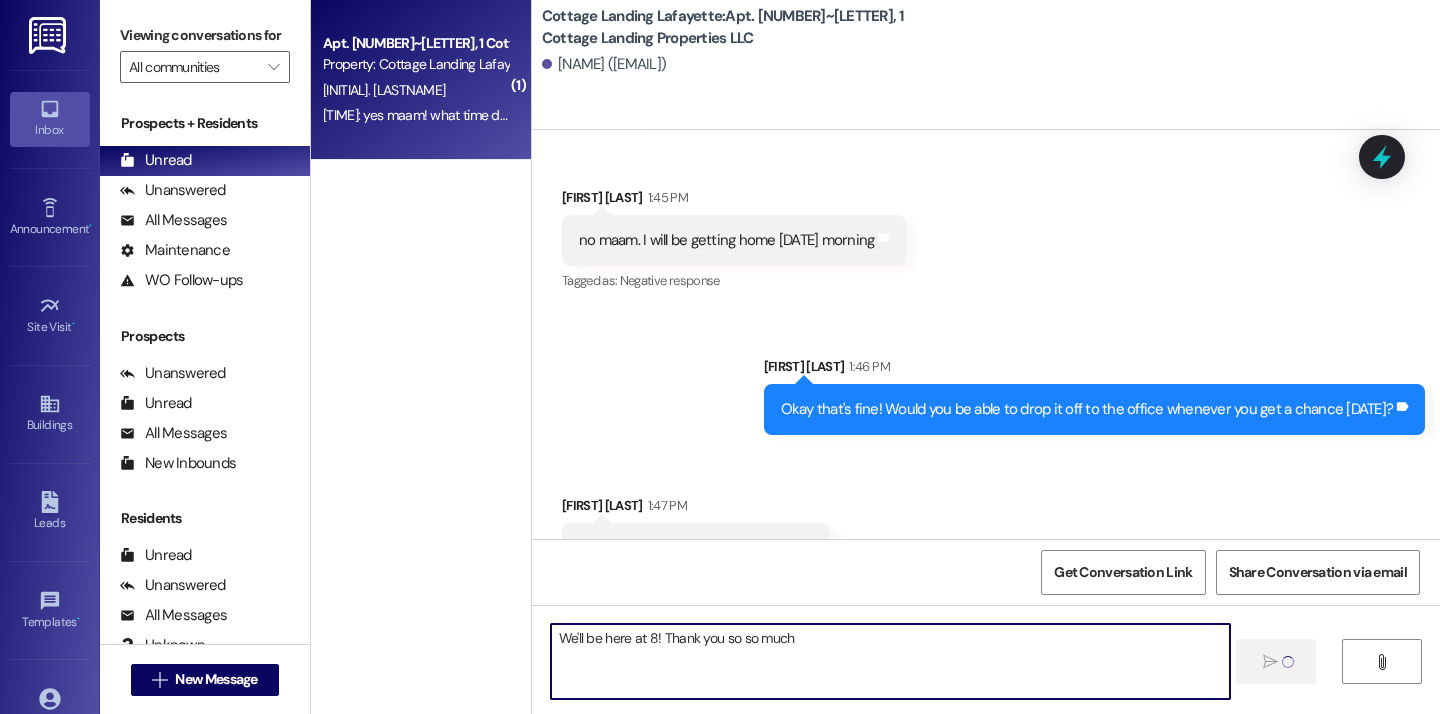 type 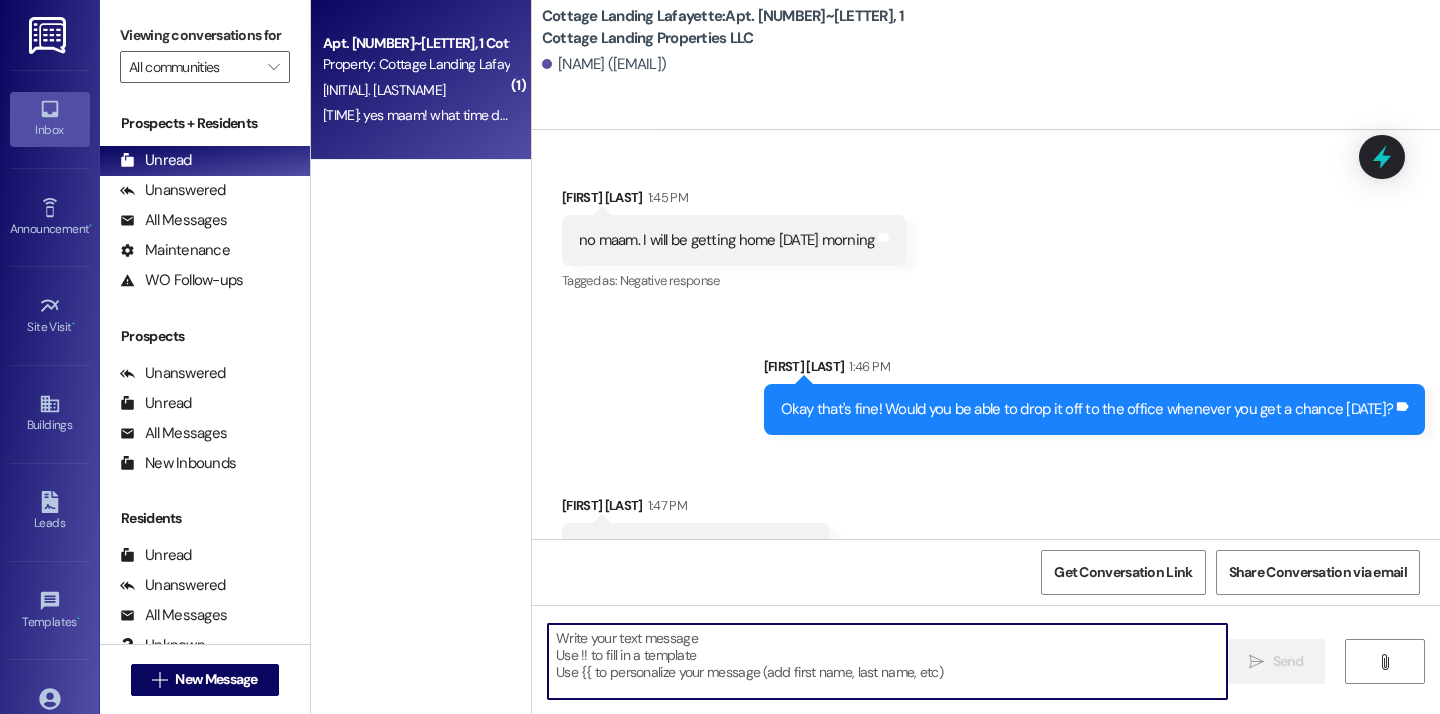 scroll, scrollTop: 48271, scrollLeft: 0, axis: vertical 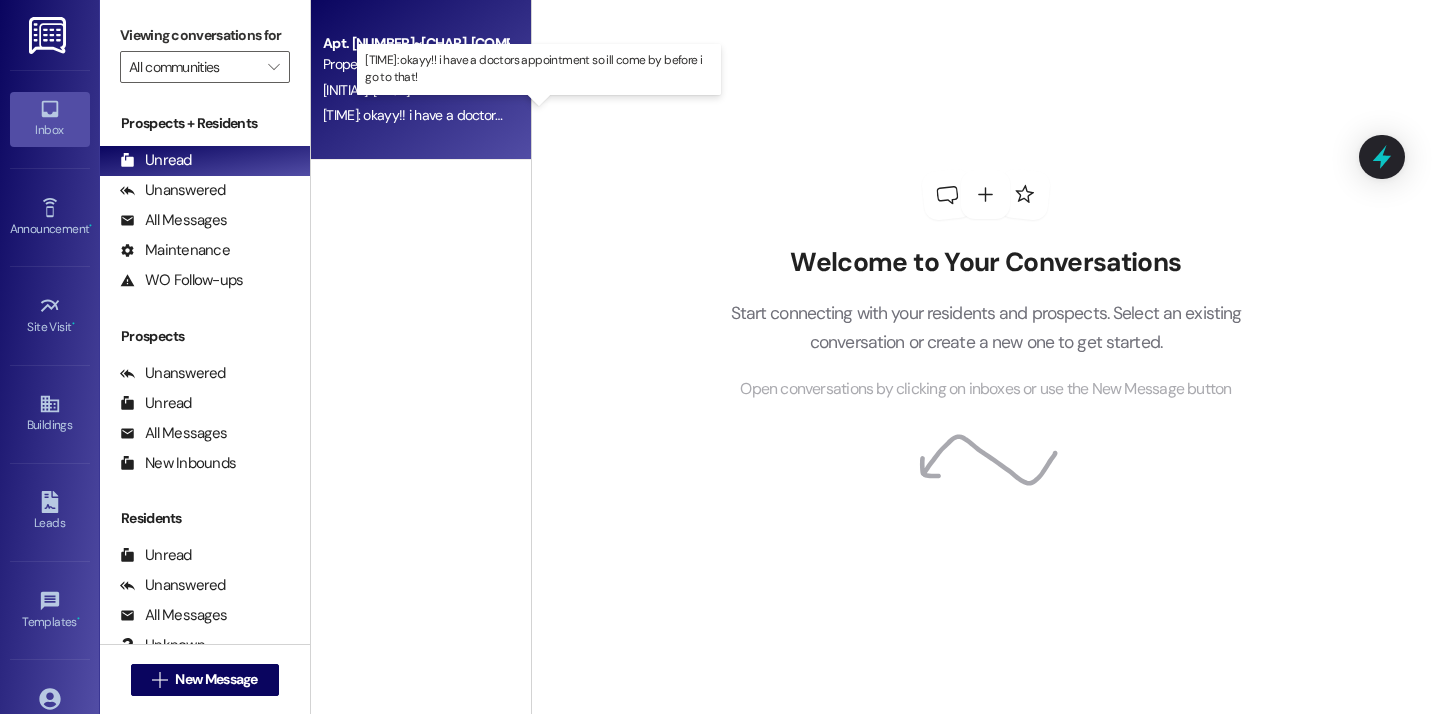 click on "[HOUR]:[MINUTE] [AM/PM]: okayy!! i have a doctors appointment so ill come by before i go to that! [HOUR]:[MINUTE] [AM/PM]: okayy!! i have a doctors appointment so ill come by before i go to that!" at bounding box center [547, 115] 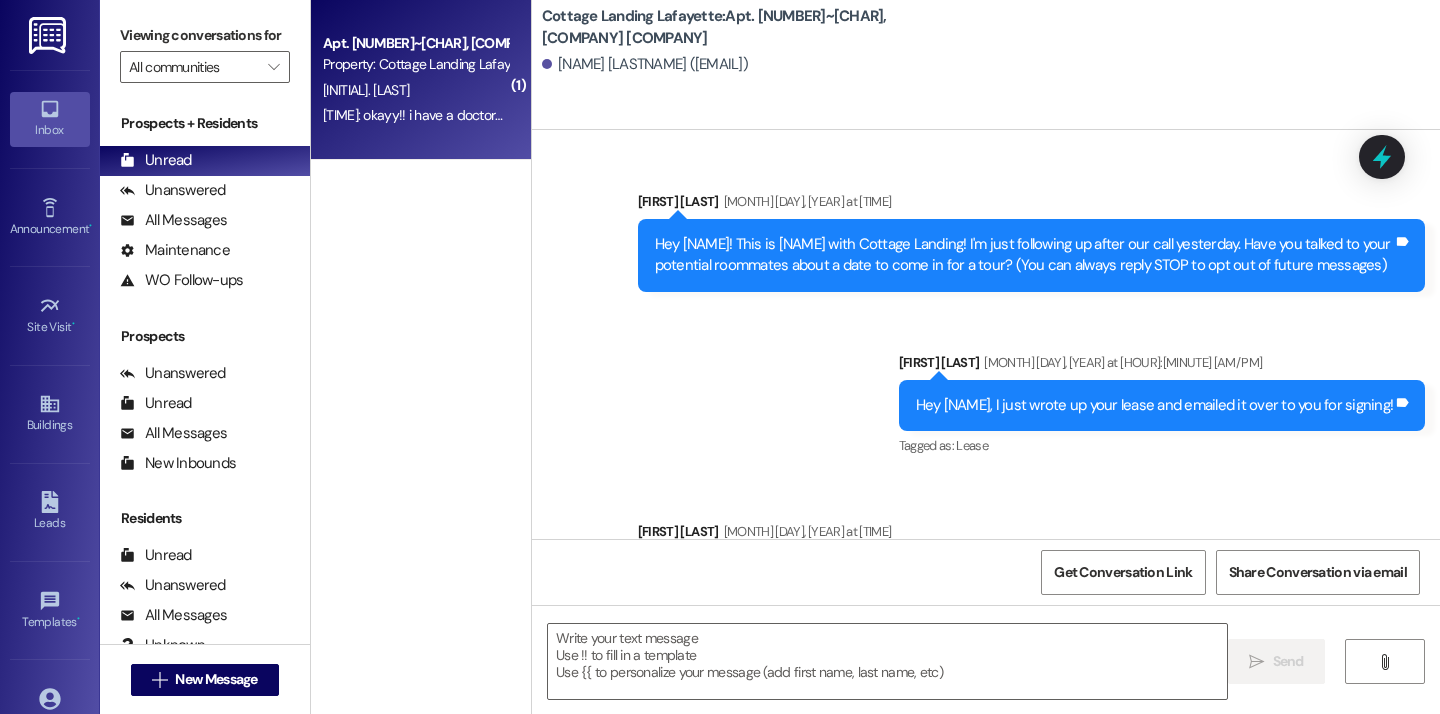 scroll, scrollTop: 48461, scrollLeft: 0, axis: vertical 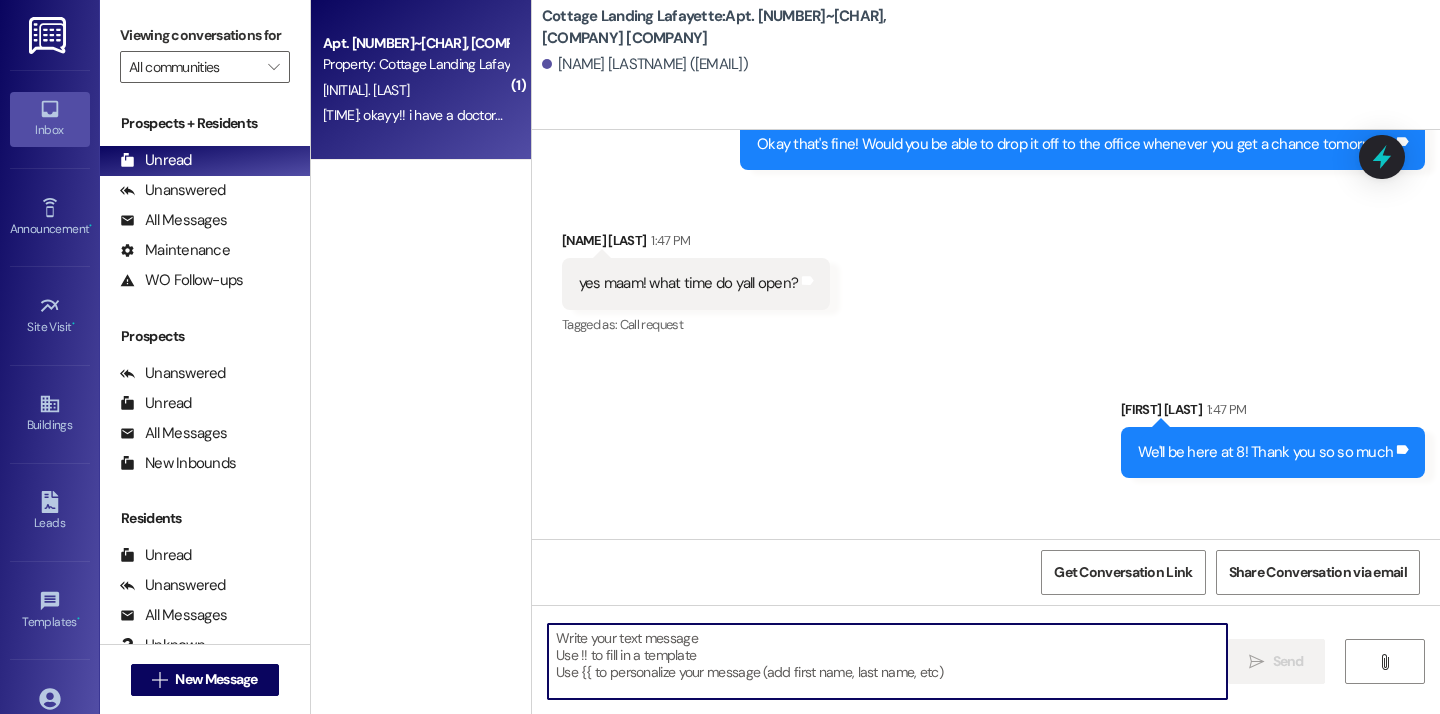 click at bounding box center [887, 661] 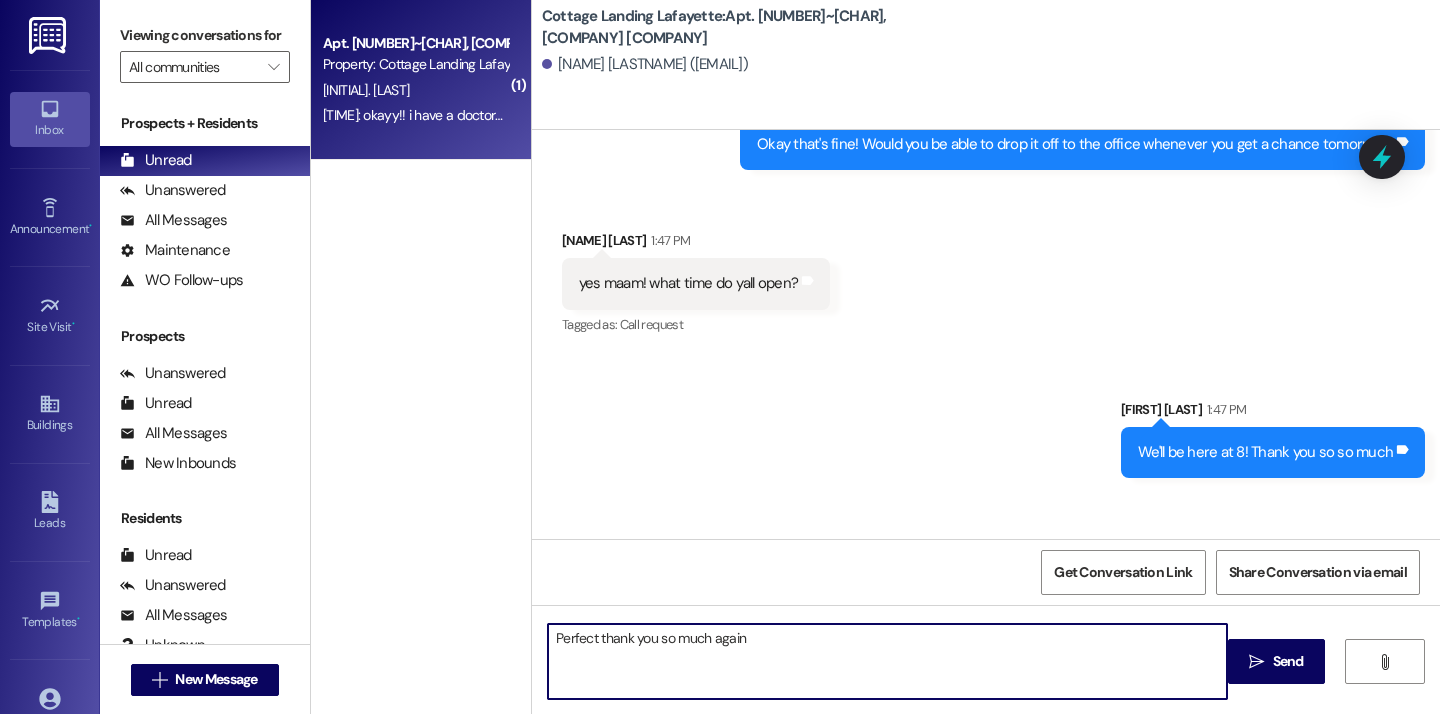 type on "Perfect thank you so much again!" 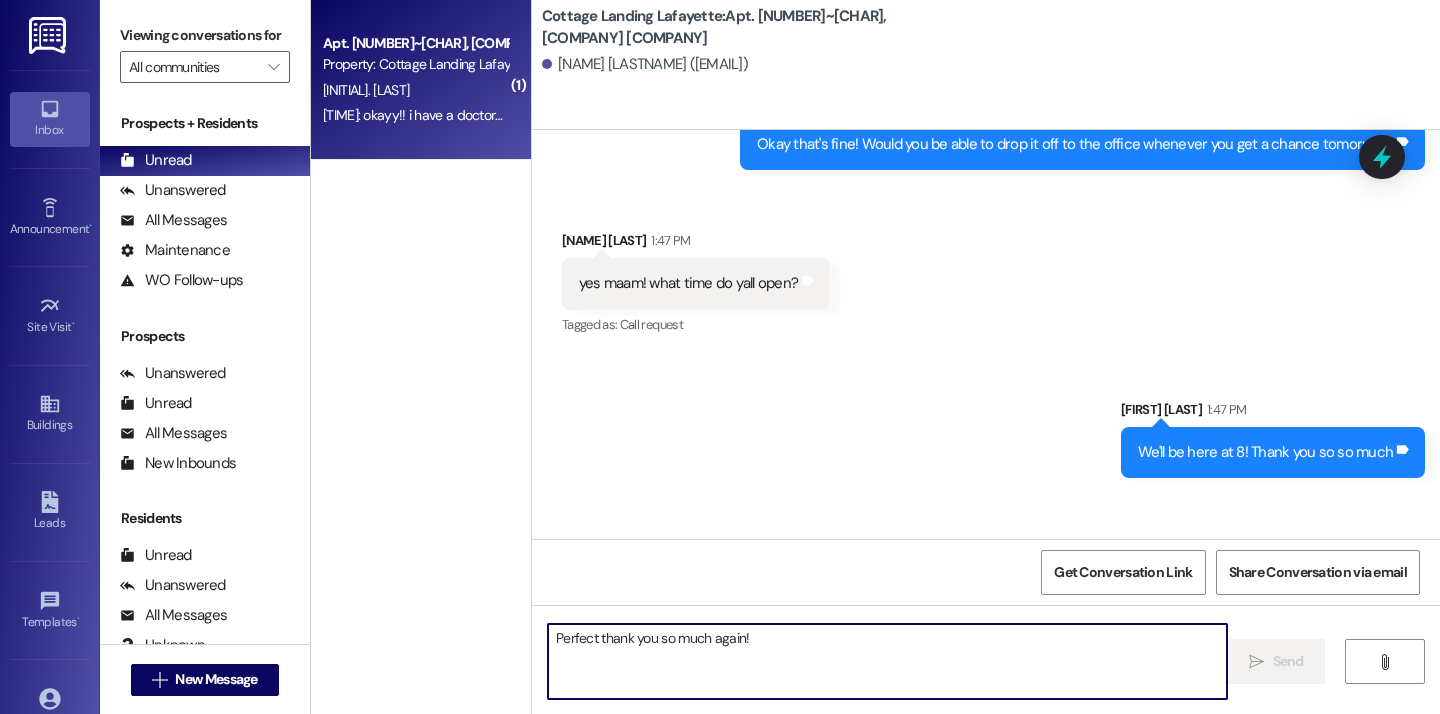 type 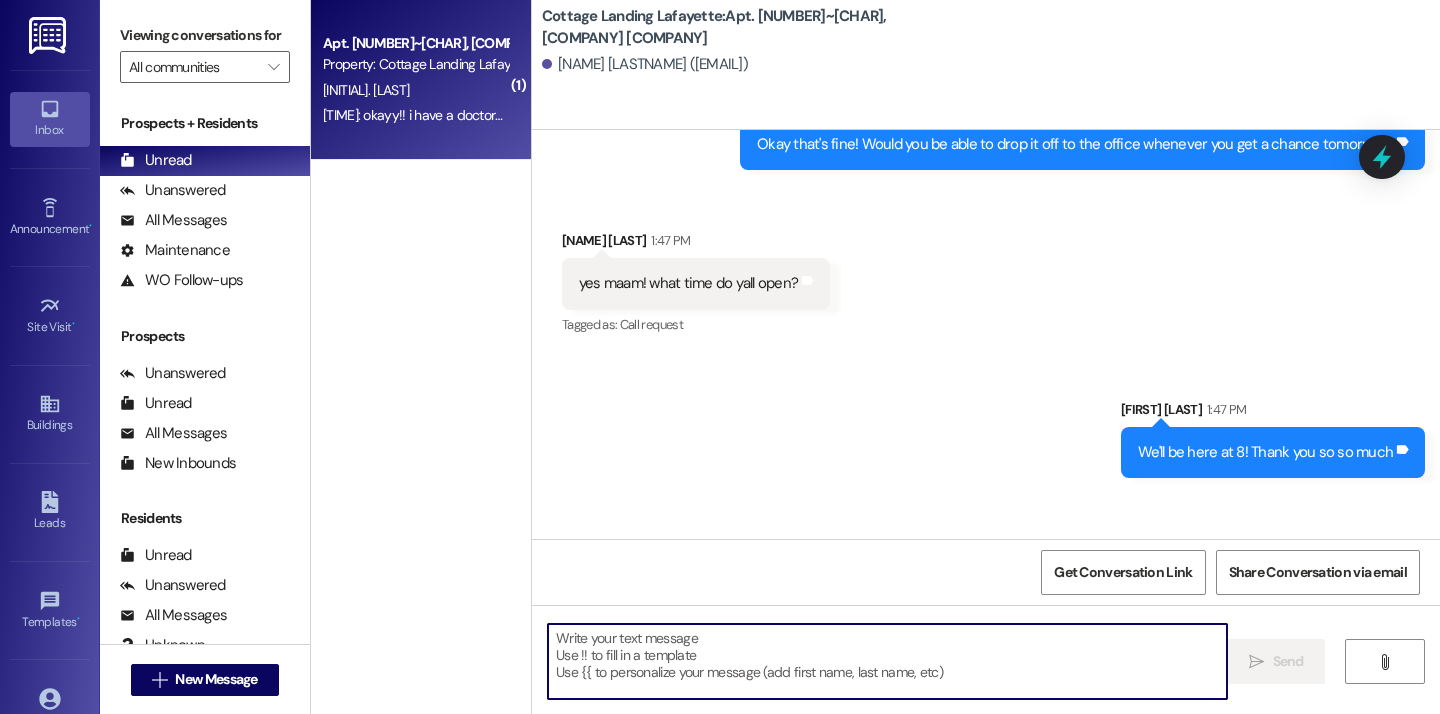scroll, scrollTop: 48600, scrollLeft: 0, axis: vertical 